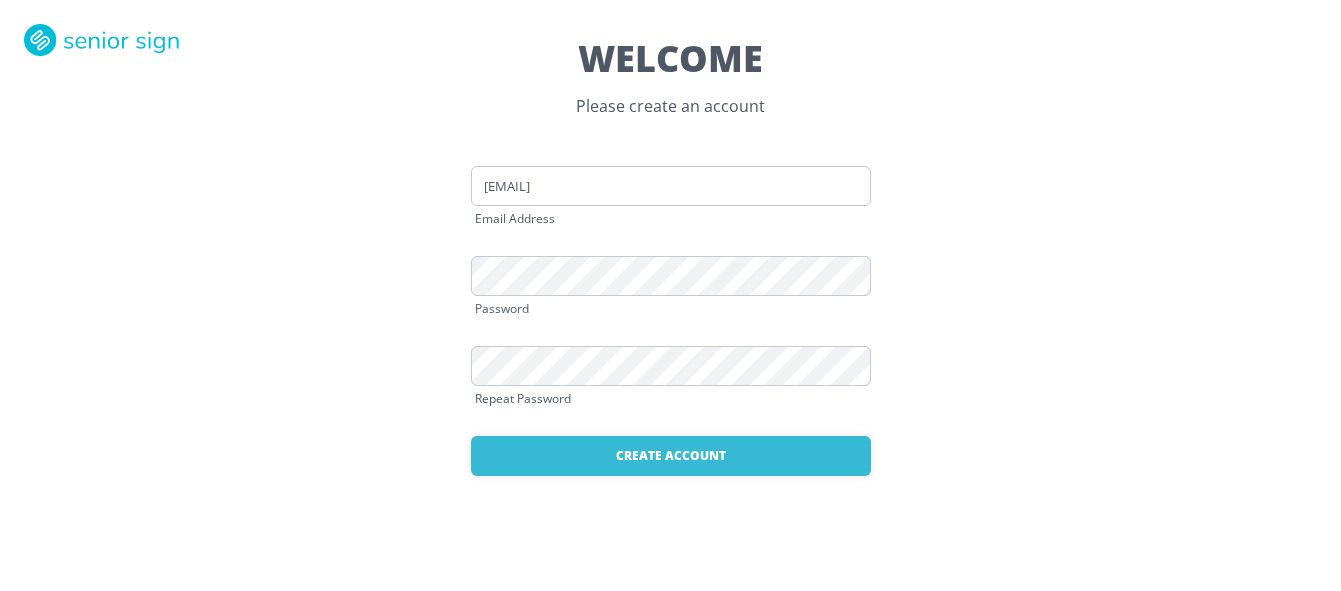 scroll, scrollTop: 0, scrollLeft: 0, axis: both 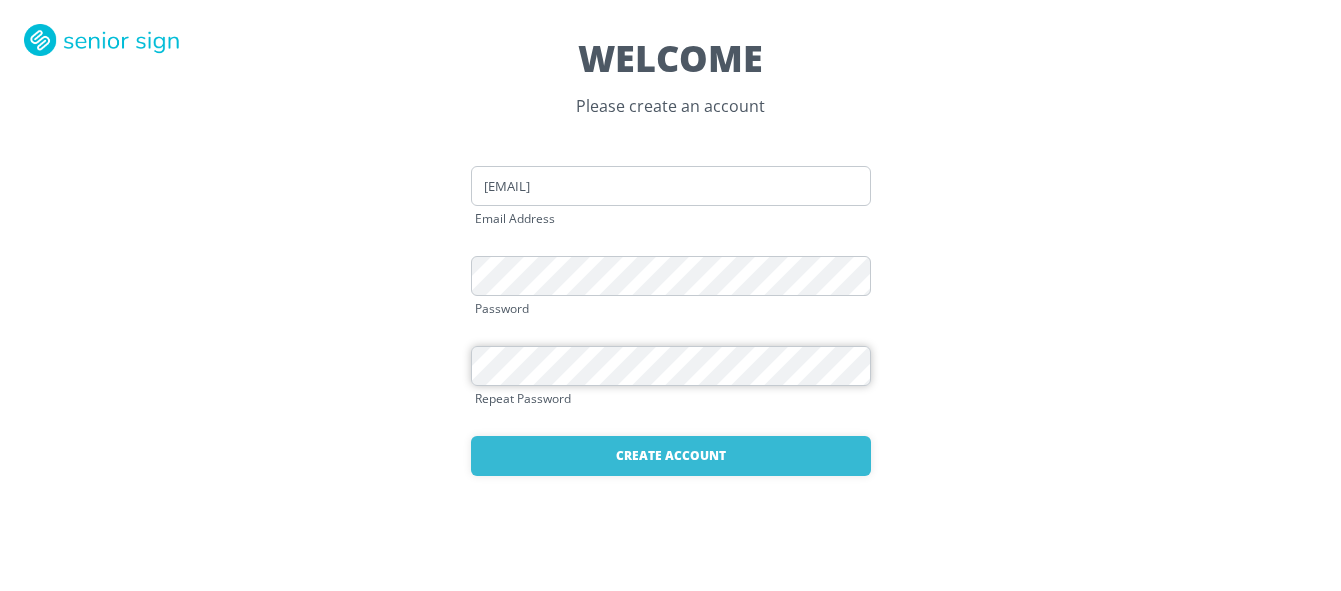 click on "Create Account" at bounding box center [671, 456] 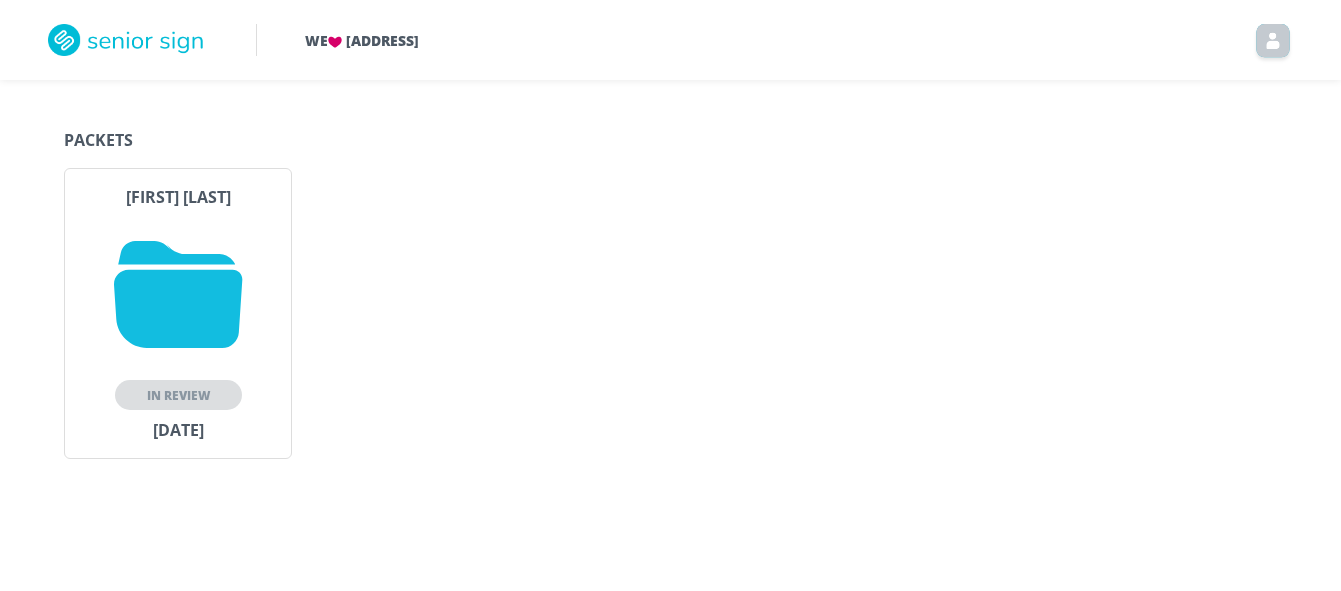 click at bounding box center (178, 294) 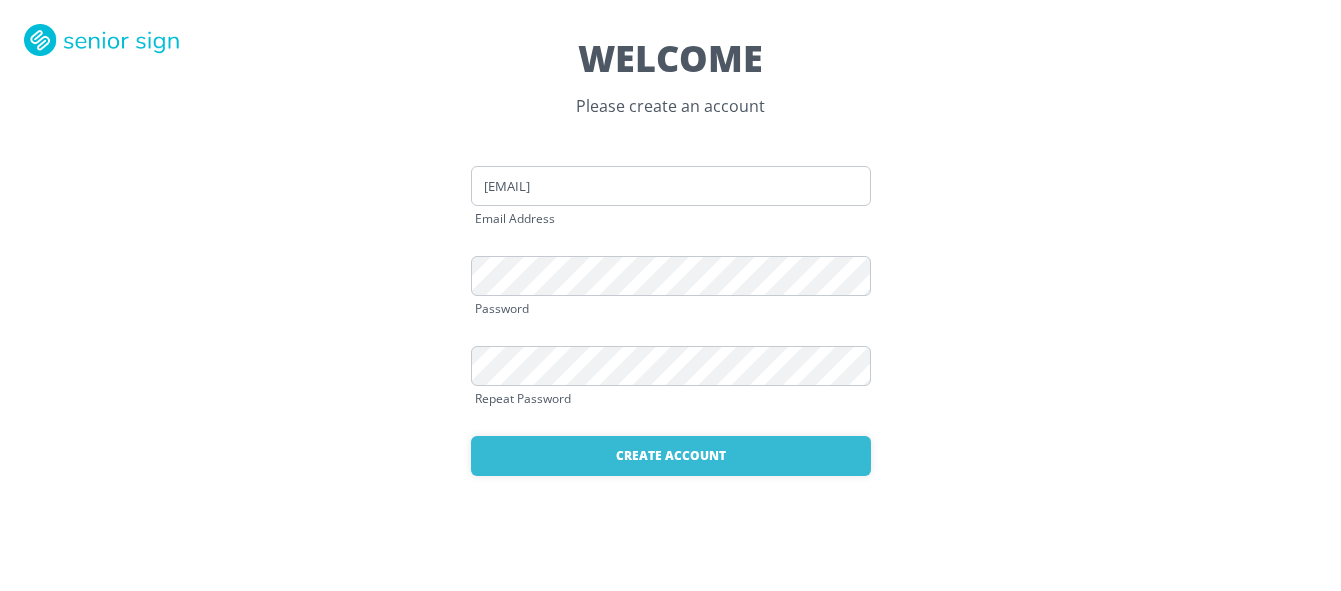 scroll, scrollTop: 0, scrollLeft: 0, axis: both 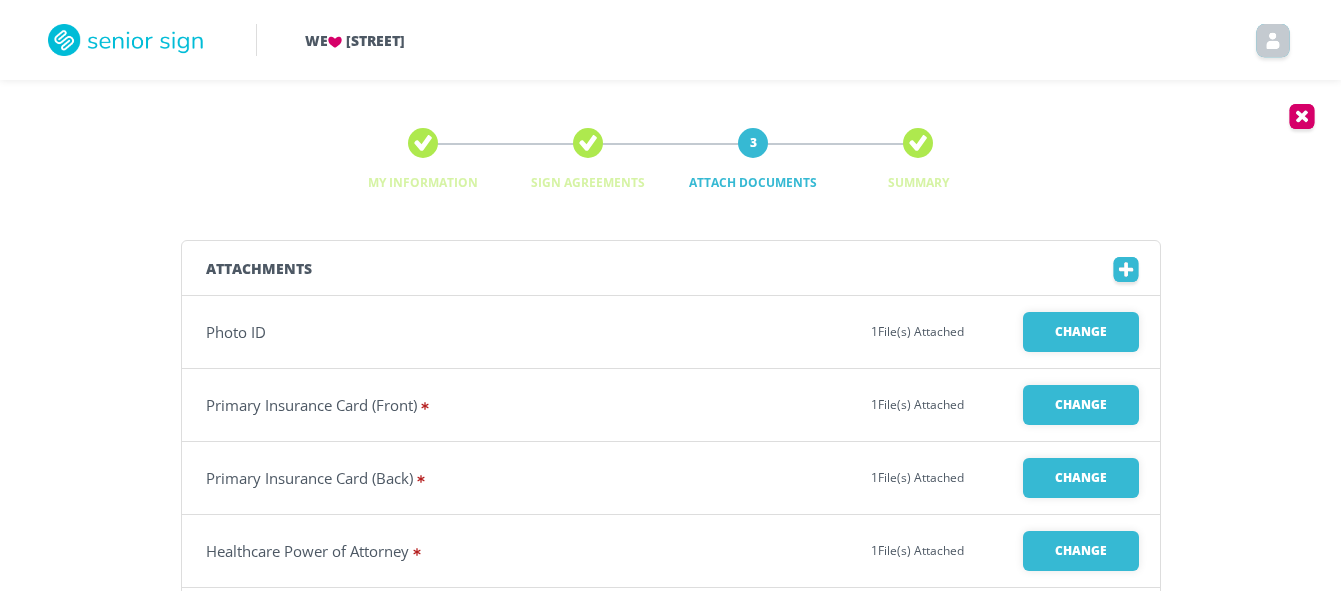 click on "Attachments Photo ID   1  File(s) Attached Change Primary Insurance Card (Front)   1  File(s) Attached Change Primary Insurance Card (Back)   1  File(s) Attached Change Healthcare Power of Attorney   1  File(s) Attached Change Financial Power of Attorney   1  File(s) Attached Change DNR Orders   1  File(s) Attached Change POLST Form   Attach Medical Insurance Card   1  File(s) Attached Change Medicare Card   Attach Pet Vaccination Records (if a pet will be residing in community, or a frequent visitor)   Attach COVID Vaccination Record   Attach Voided Check   Attach Back    Next" at bounding box center [670, 742] 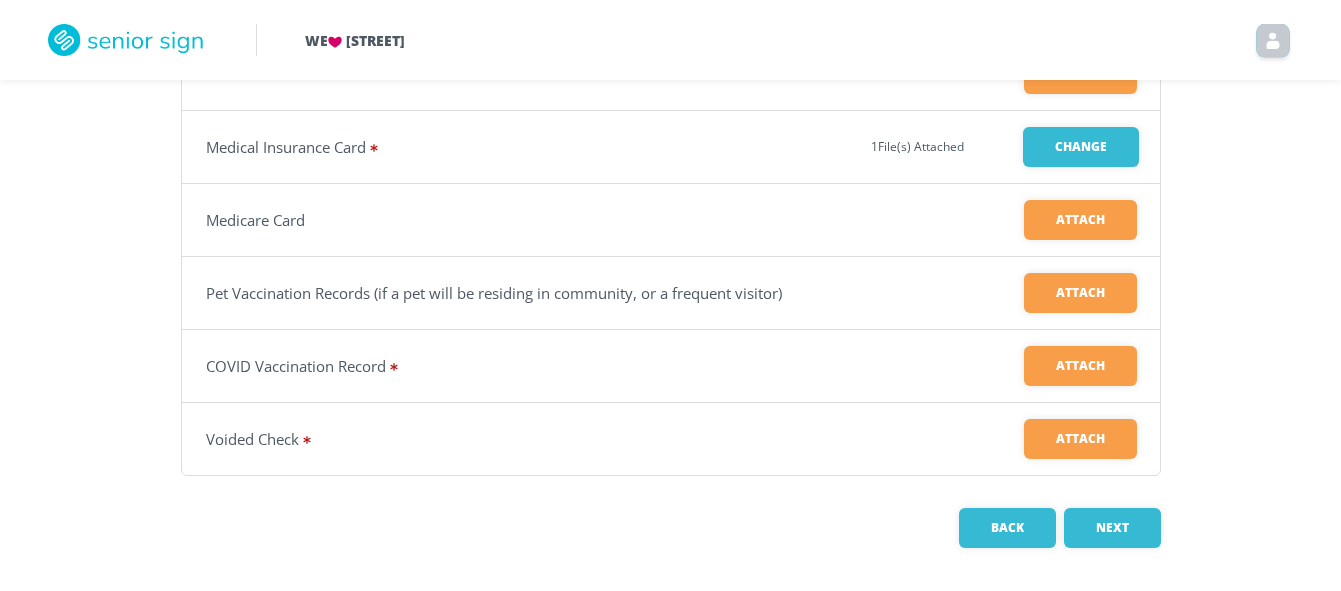 scroll, scrollTop: 701, scrollLeft: 0, axis: vertical 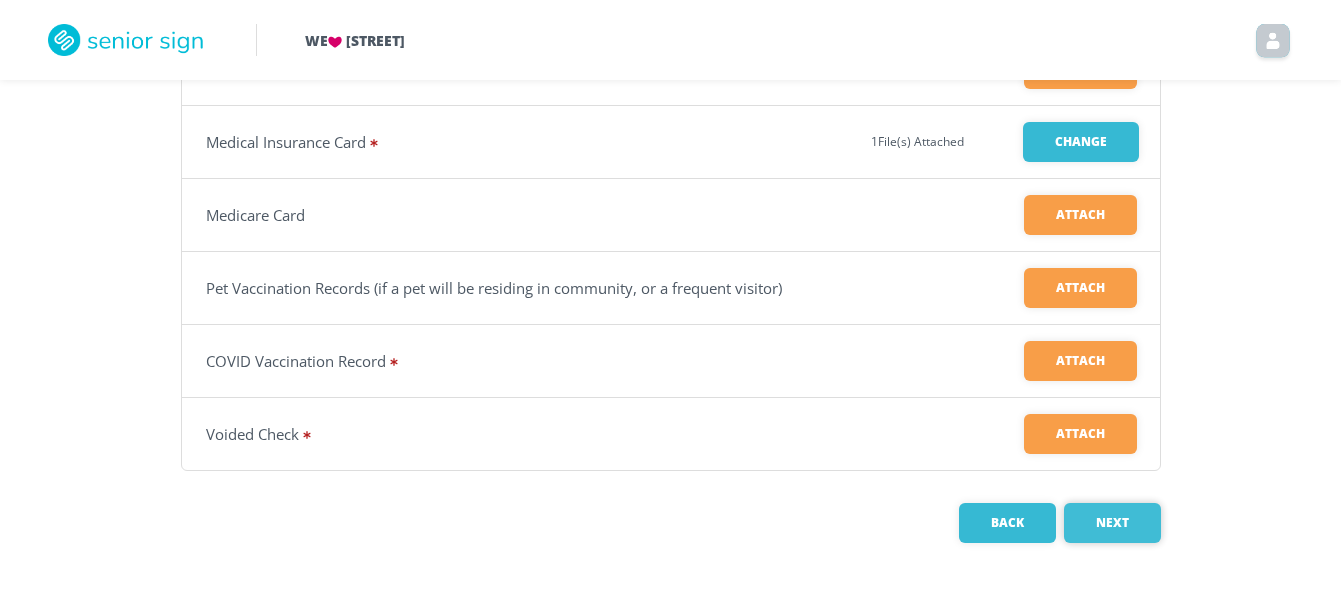 click on "Next" at bounding box center (1112, 523) 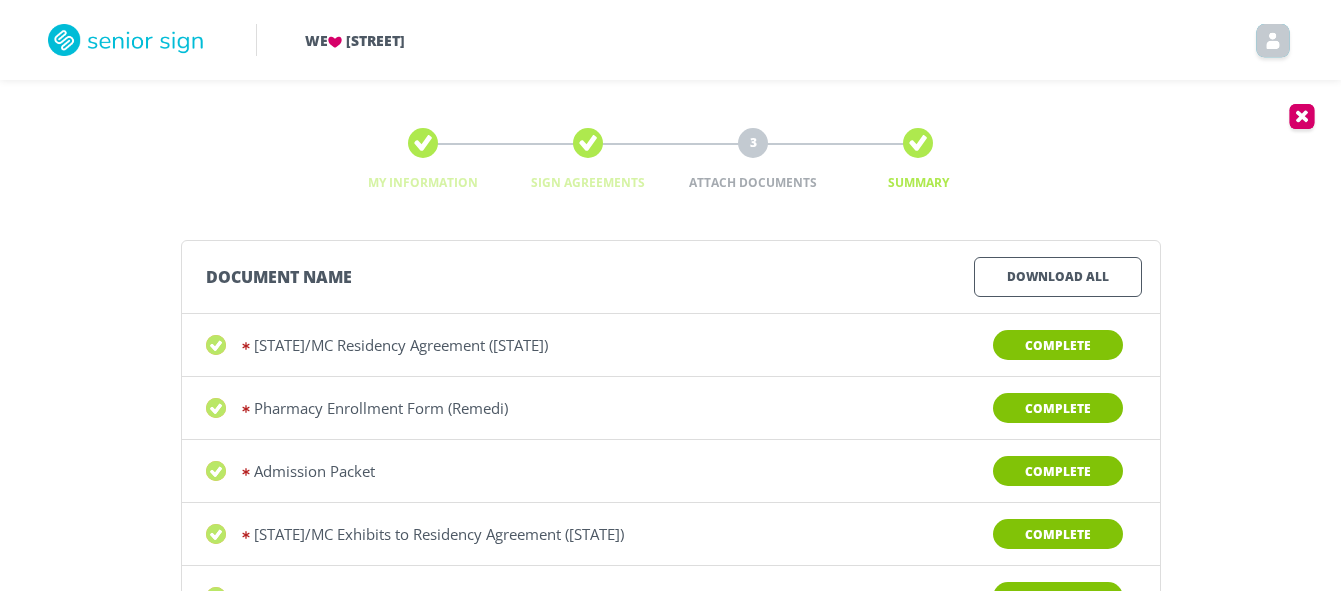 click on "Document Name Download All [STATE]/MC Residency Agreement ([STATE]) Complete Pharmacy Enrollment Form (Remedi) Complete Admission Packet Complete [STATE]/MC Exhibits to Residency Agreement ([STATE]) Complete Authorization Agreement for Prearranged Payments Complete Podiatry Consent Form Complete Mobile MD Agreement Complete Renter's Insurance Forms - [STATE] MC ([LAST]) Complete Back    Application in Reivew" at bounding box center (670, 573) 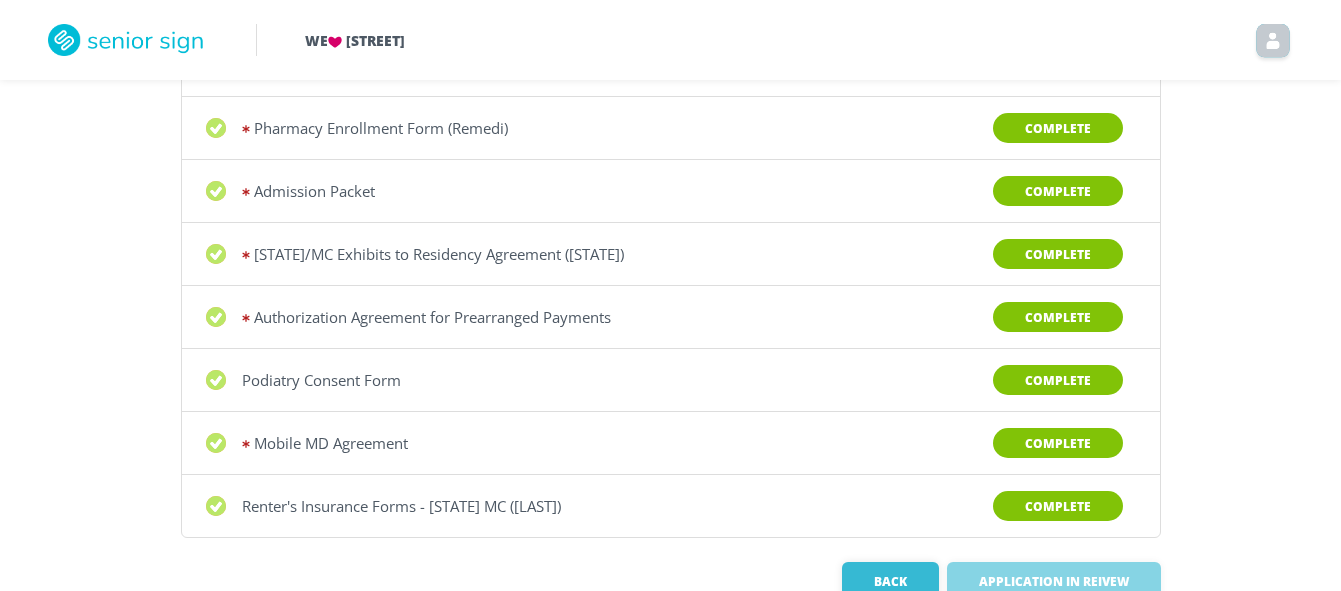 scroll, scrollTop: 320, scrollLeft: 0, axis: vertical 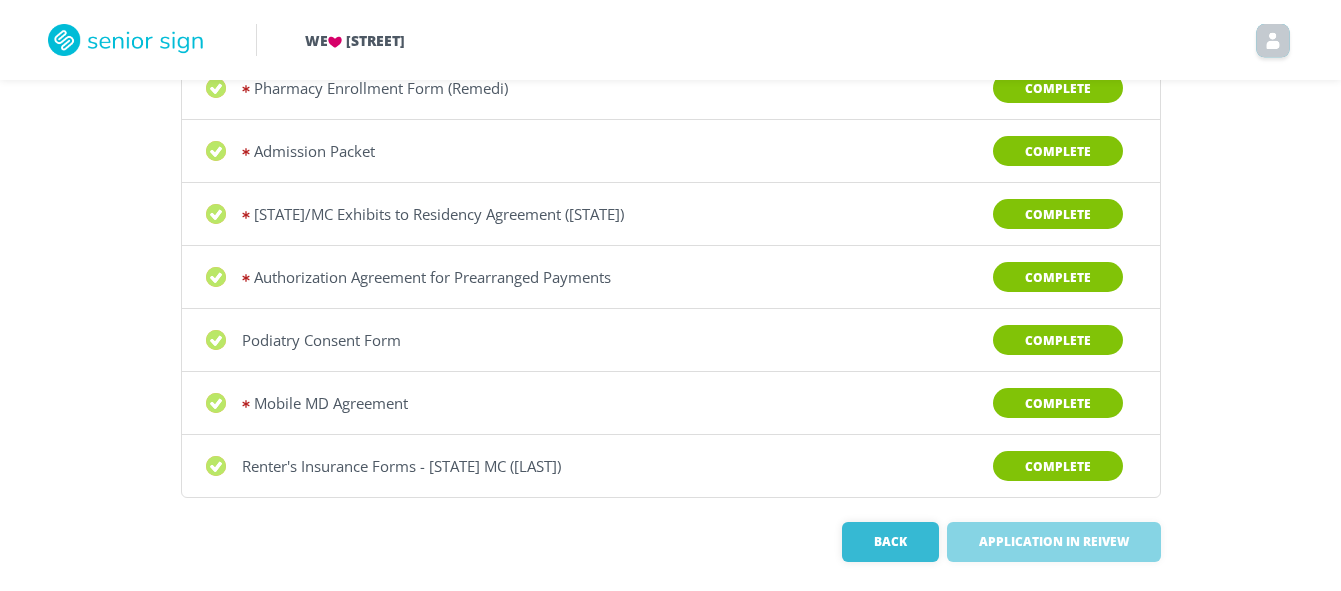 click on "Authorization Agreement for Prearranged Payments" at bounding box center (395, 25) 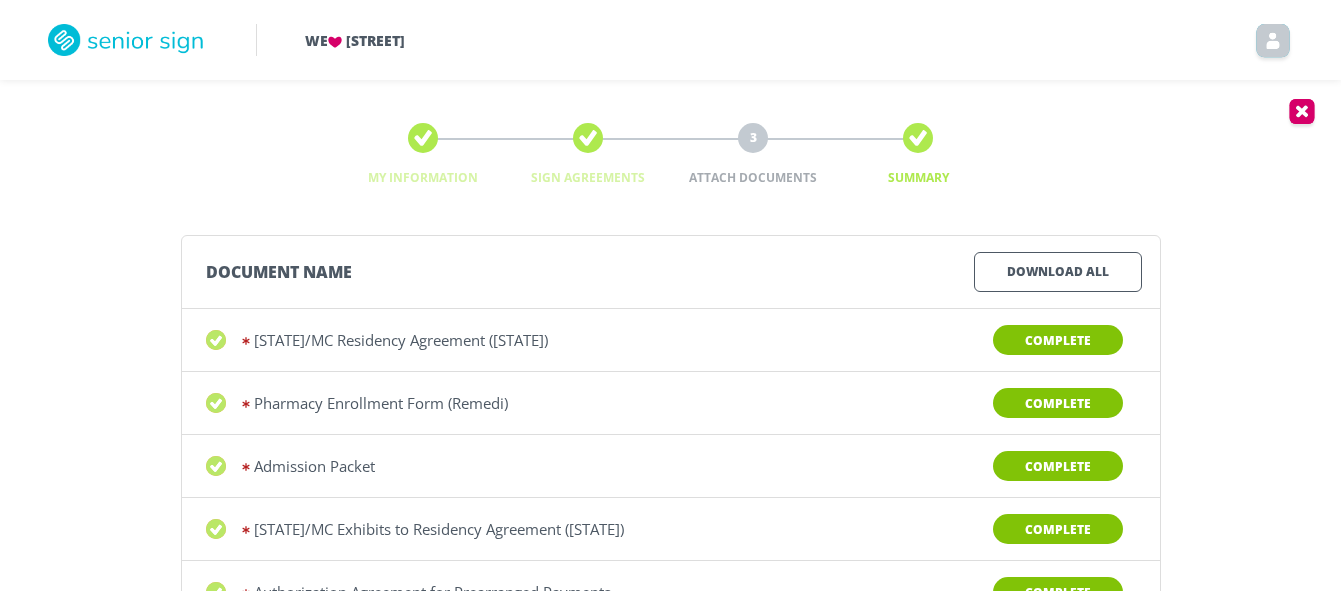 scroll, scrollTop: 0, scrollLeft: 0, axis: both 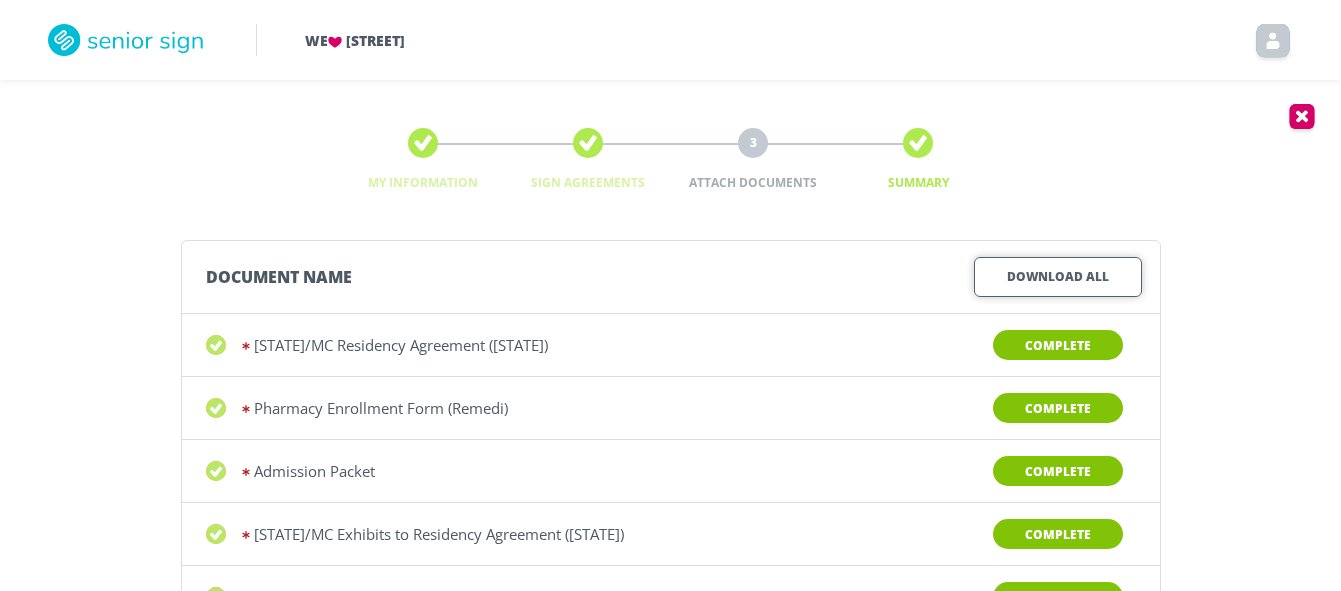 click on "Download All" at bounding box center (1058, 277) 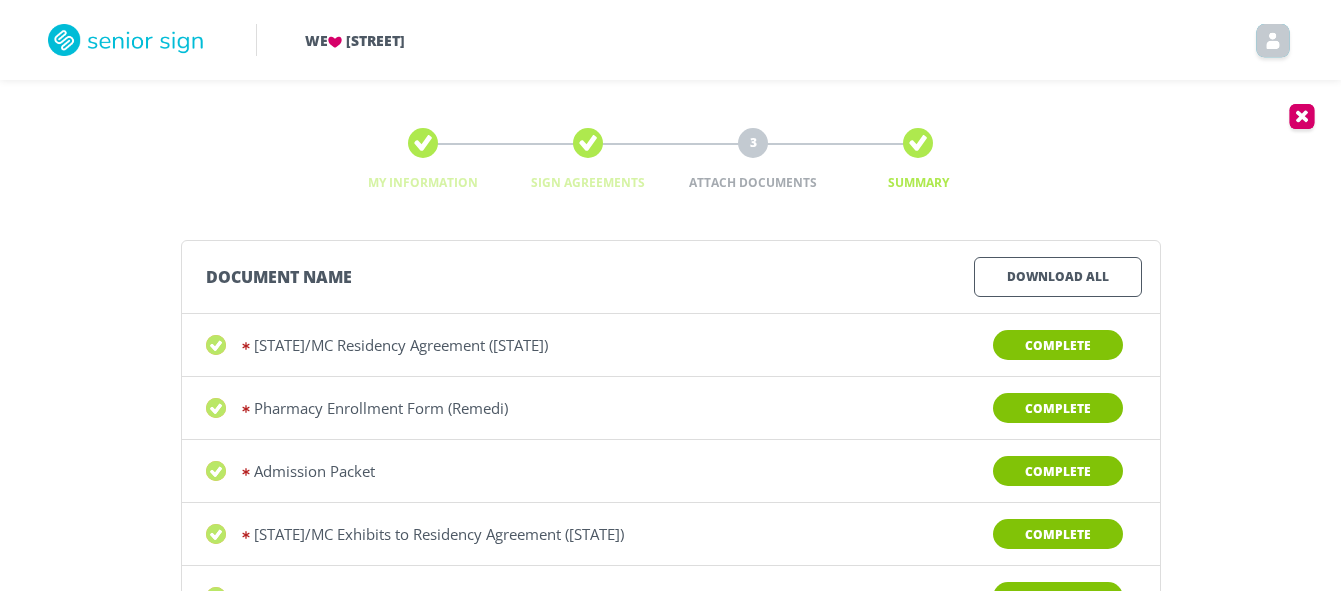 click on "Document Name Download All [STATE]/MC Residency Agreement ([STATE]) Complete Pharmacy Enrollment Form (Remedi) Complete Admission Packet Complete [STATE]/MC Exhibits to Residency Agreement ([STATE]) Complete Authorization Agreement for Prearranged Payments Complete Podiatry Consent Form Complete Mobile MD Agreement Complete Renter's Insurance Forms - [STATE] MC ([LAST]) Complete Back    Application in Reivew" at bounding box center [670, 573] 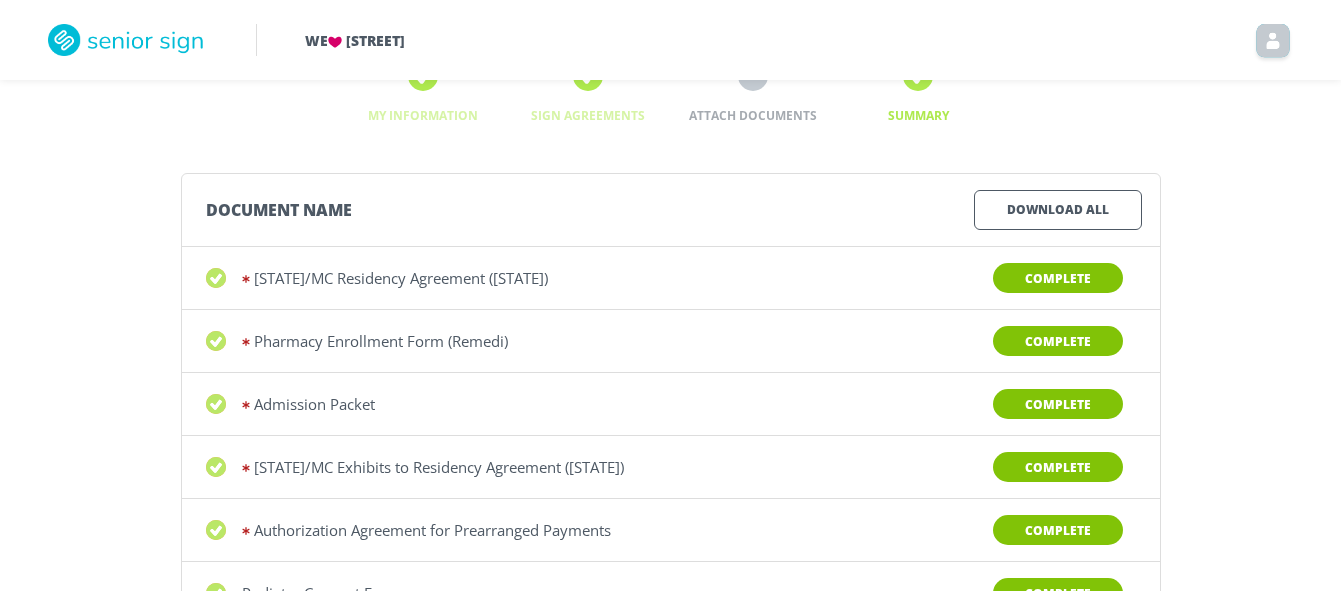 scroll, scrollTop: 40, scrollLeft: 0, axis: vertical 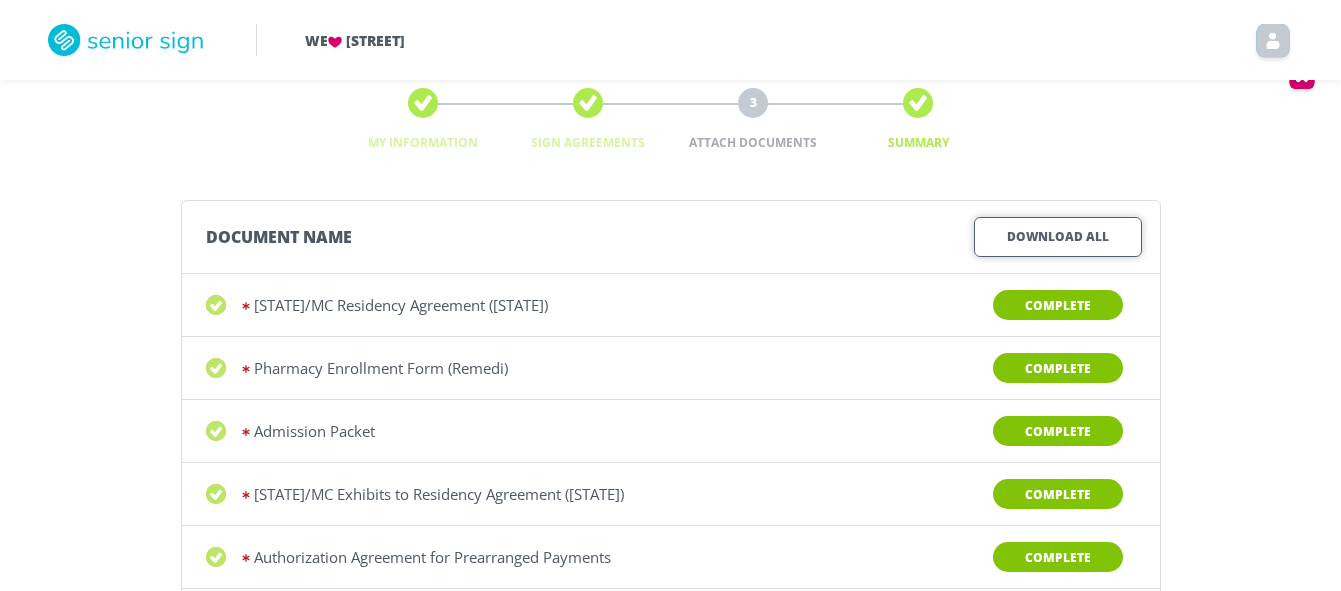 click on "Download All" at bounding box center [1058, 237] 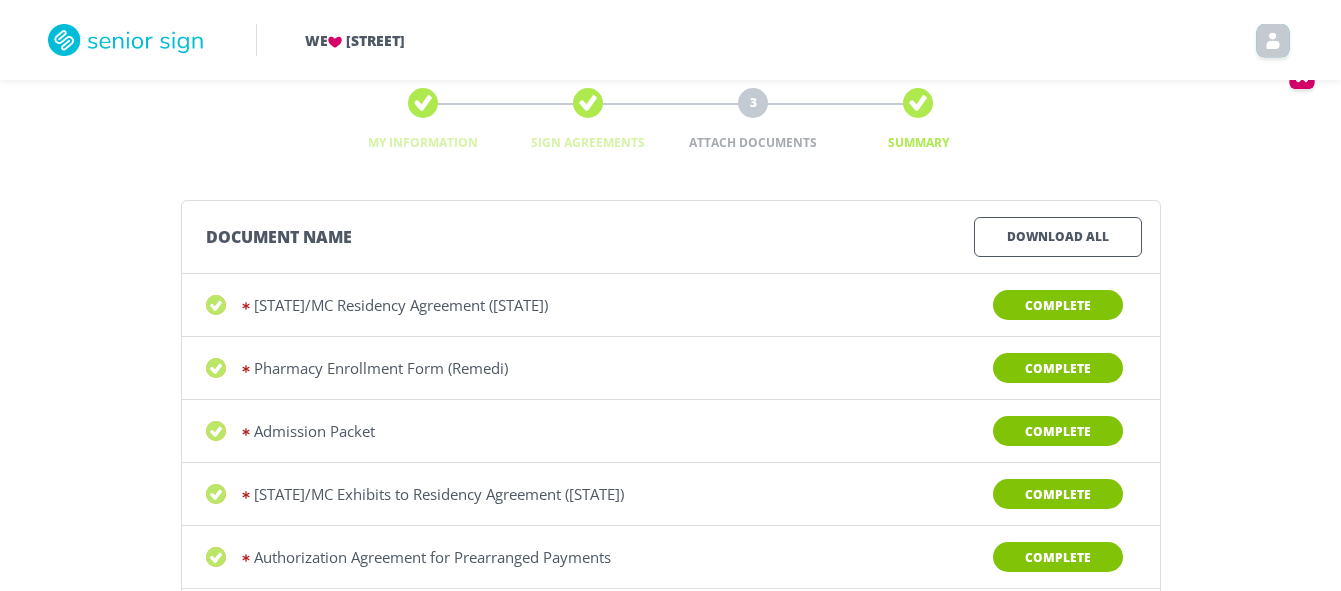 click on "Document Name Download All [STATE]/MC Residency Agreement ([STATE]) Complete Pharmacy Enrollment Form (Remedi) Complete Admission Packet Complete [STATE]/MC Exhibits to Residency Agreement ([STATE]) Complete Authorization Agreement for Prearranged Payments Complete Podiatry Consent Form Complete Mobile MD Agreement Complete Renter's Insurance Forms - [STATE] MC ([LAST]) Complete Back    Application in Reivew" at bounding box center [670, 533] 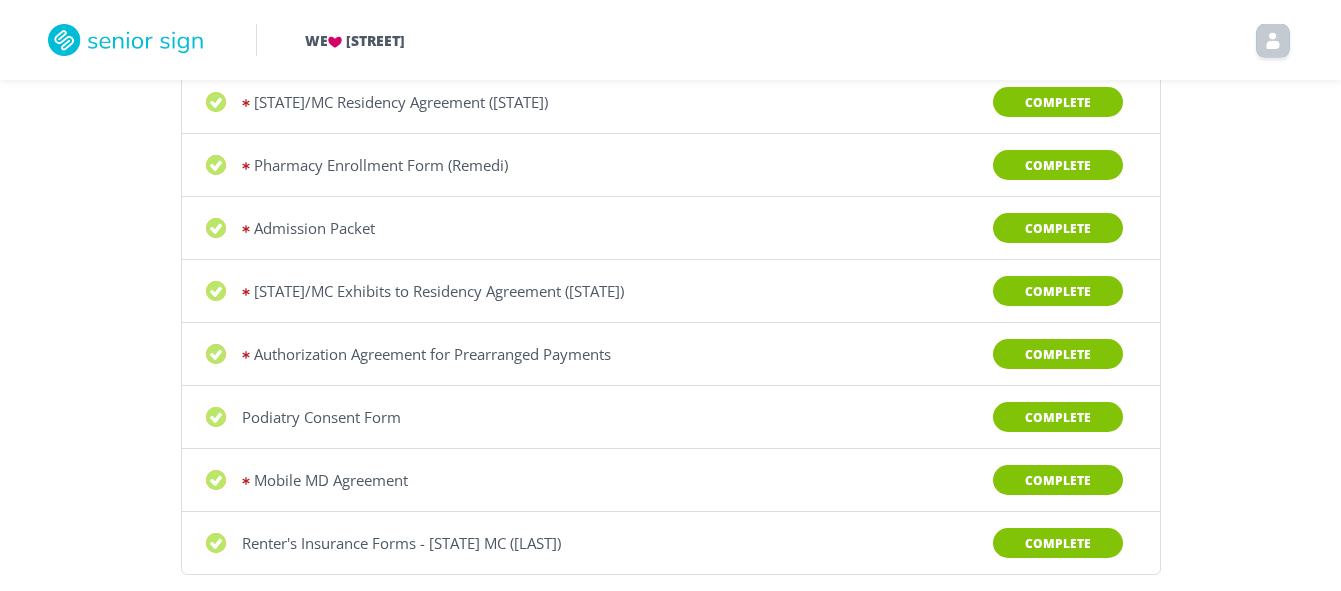 scroll, scrollTop: 203, scrollLeft: 0, axis: vertical 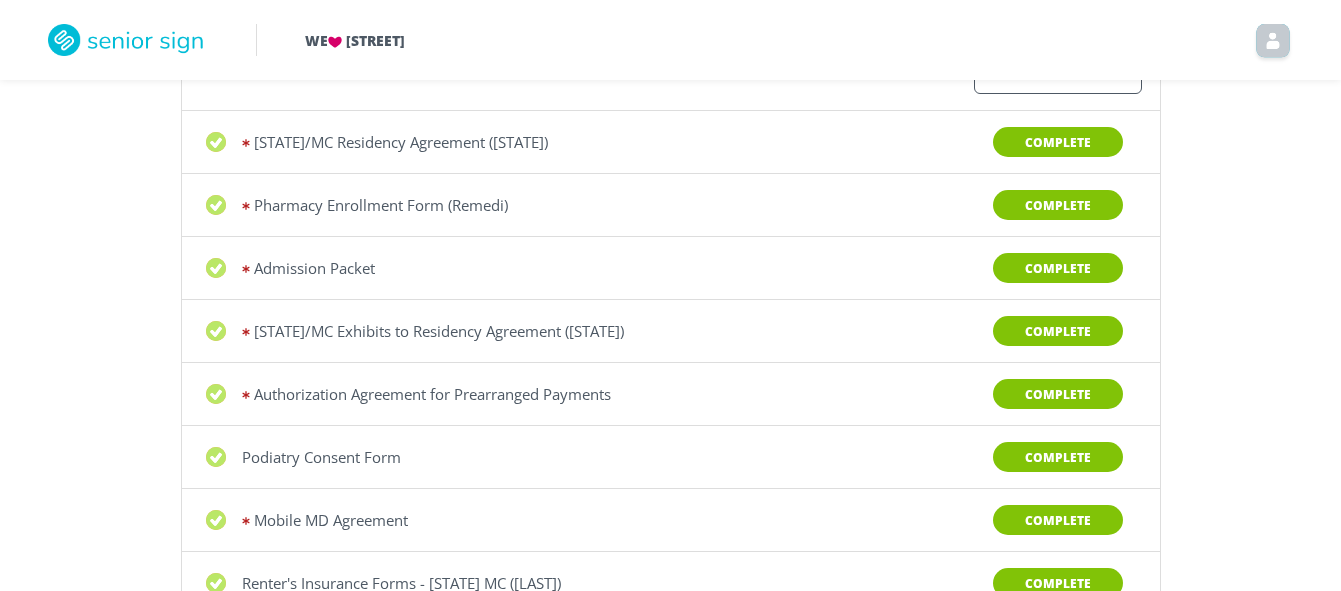click on "Complete" at bounding box center (1058, 142) 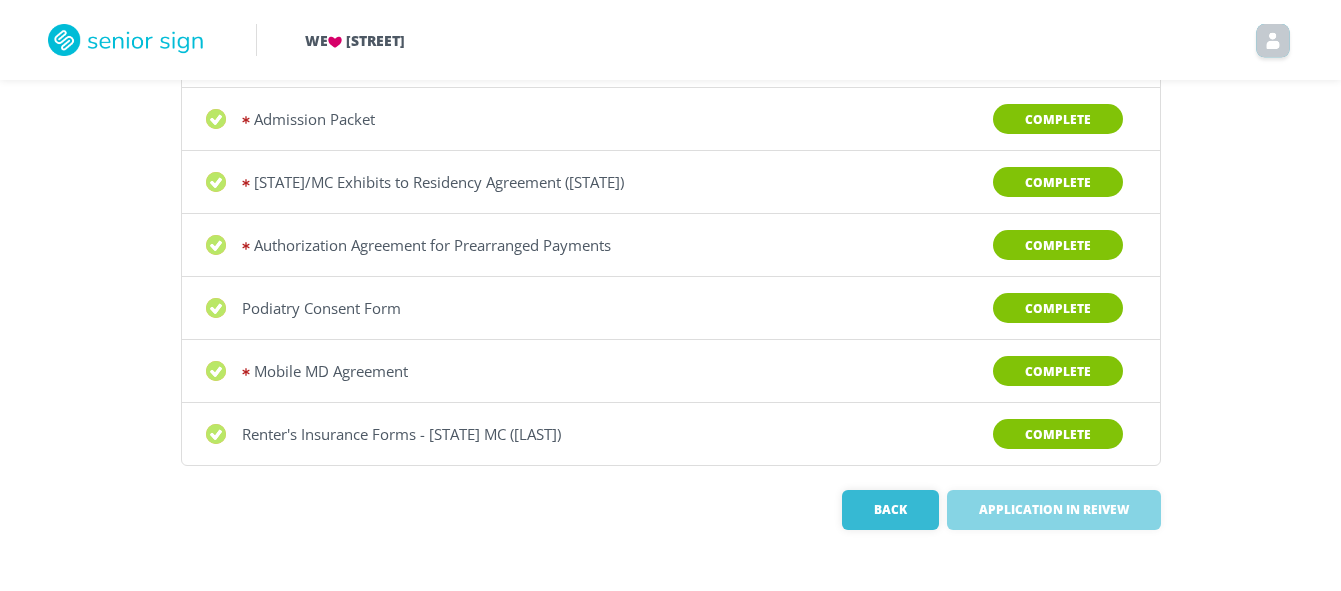 scroll, scrollTop: 363, scrollLeft: 0, axis: vertical 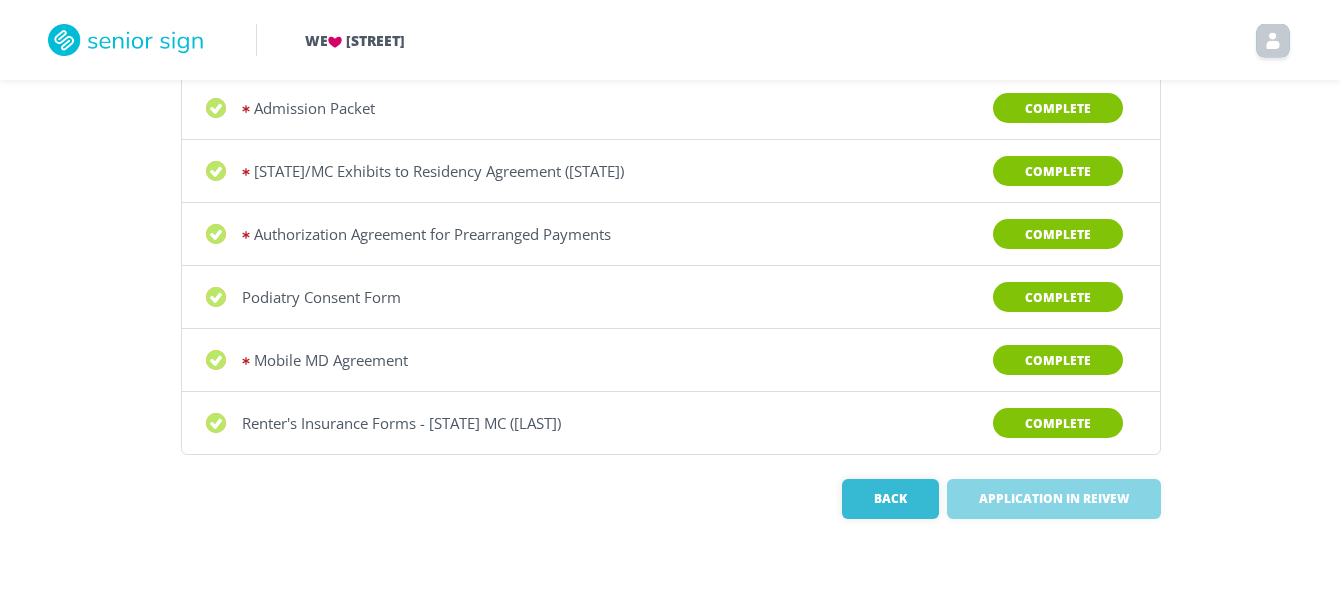 click at bounding box center (1273, 44) 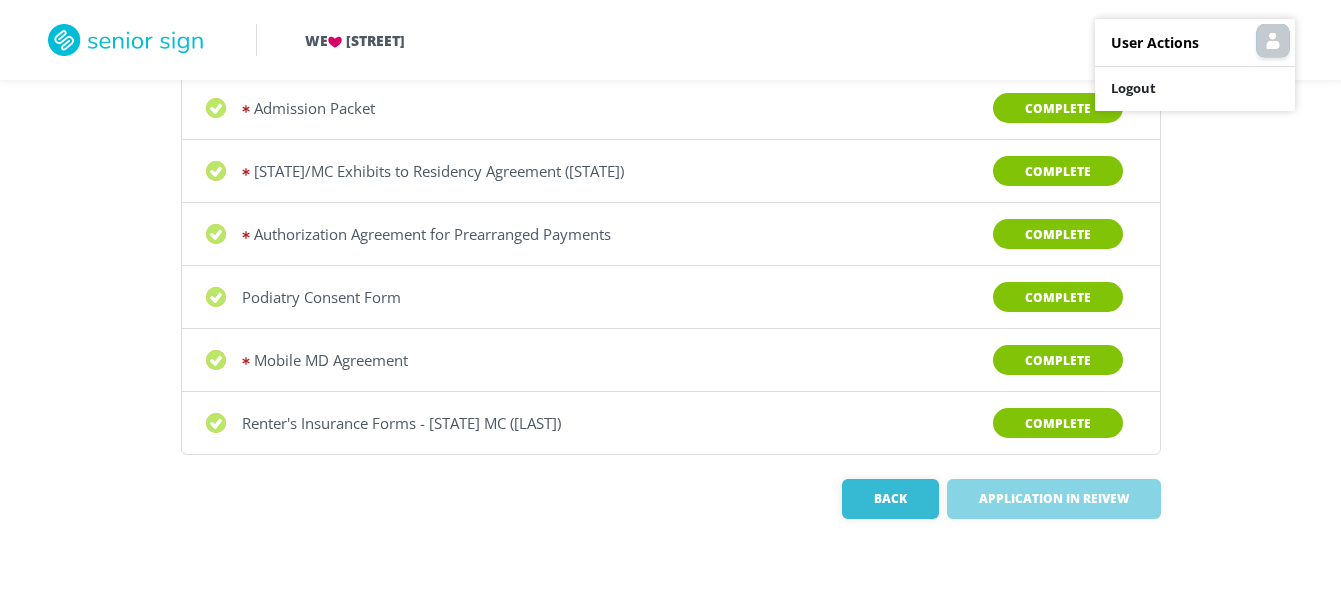 click on "Document Name Download All [STATE]/MC Residency Agreement ([STATE]) Complete Pharmacy Enrollment Form (Remedi) Complete Admission Packet Complete [STATE]/MC Exhibits to Residency Agreement ([STATE]) Complete Authorization Agreement for Prearranged Payments Complete Podiatry Consent Form Complete Mobile MD Agreement Complete Renter's Insurance Forms - [STATE] MC ([LAST]) Complete Back    Application in Reivew" at bounding box center (670, 210) 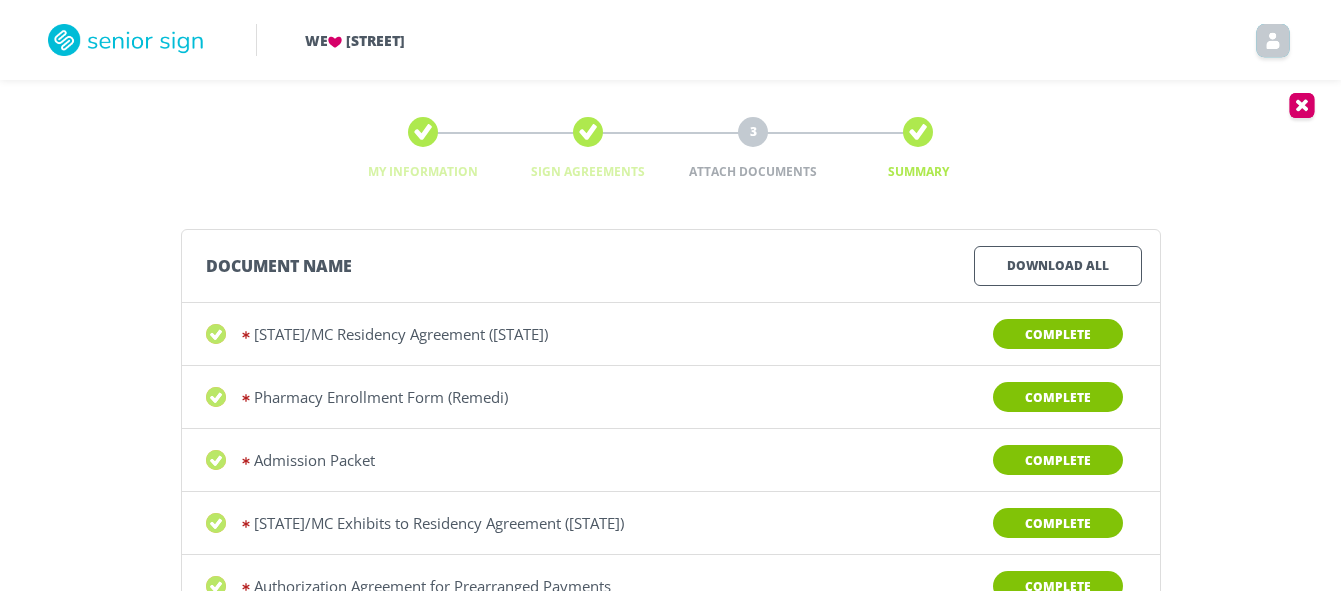 scroll, scrollTop: 0, scrollLeft: 0, axis: both 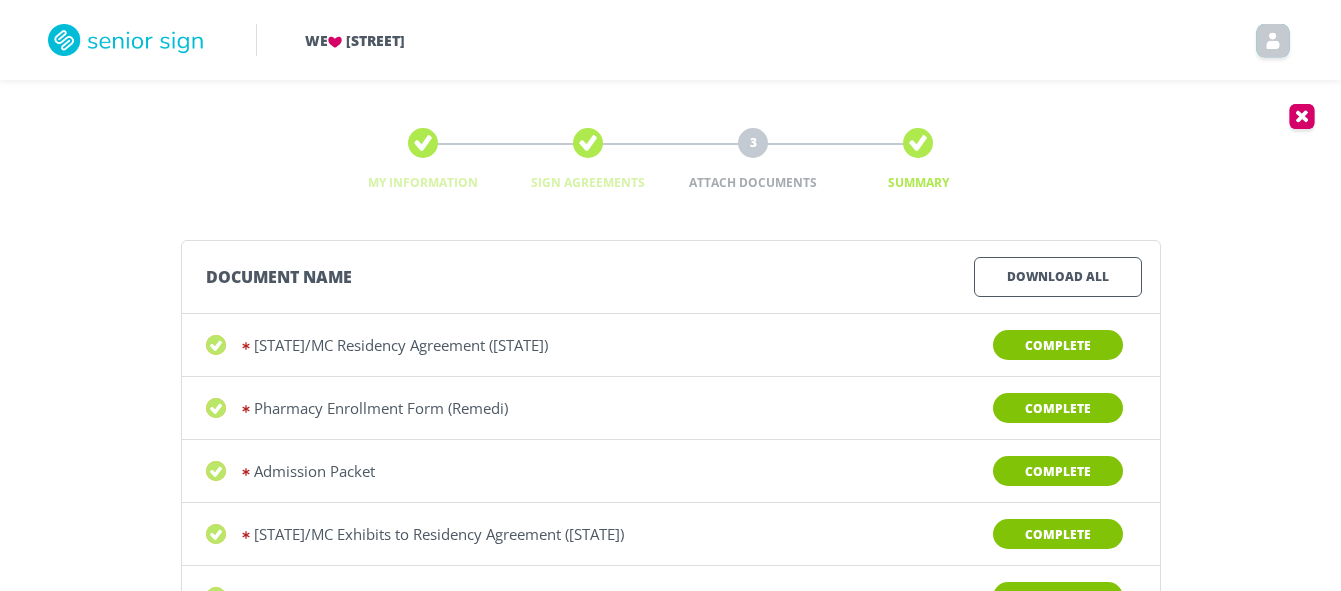 click at bounding box center [128, 40] 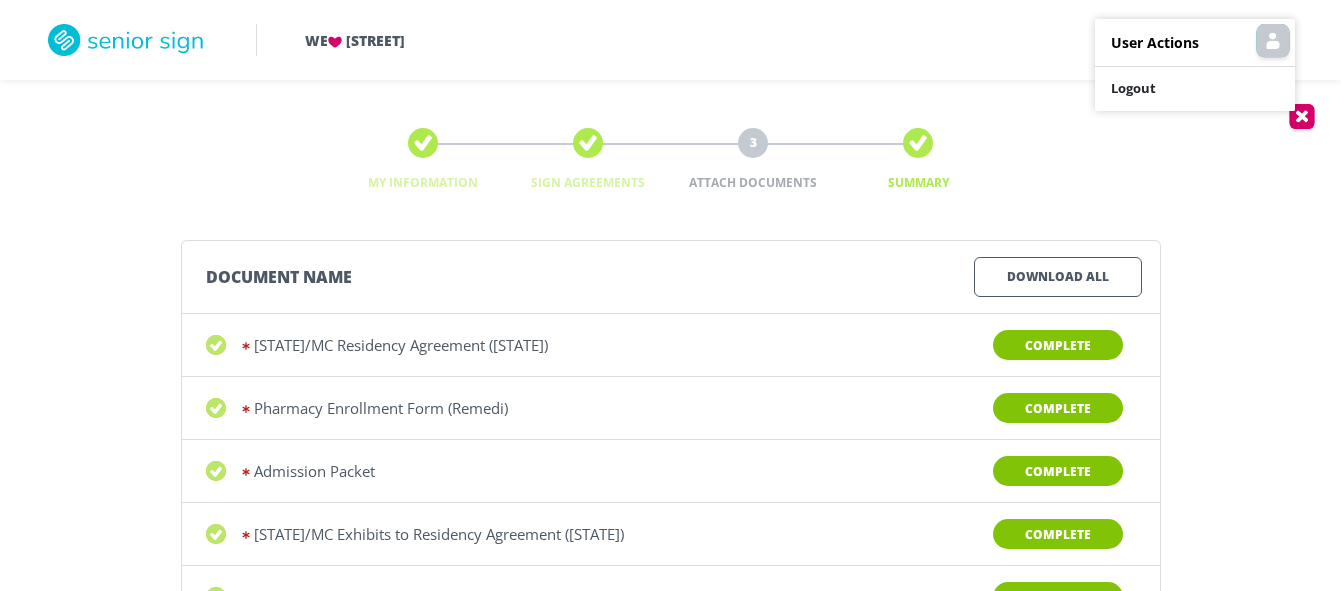 click on "My Information Sign Agreements 3 Attach Documents Summary Document Name Download All AL/MC Residency Agreement (IN) Complete Pharmacy Enrollment Form (Remedi) Complete Admission Packet Complete AL/MC Exhibits to Residency Agreement (IN) Complete Authorization Agreement for Prearranged Payments Complete Podiatry Consent Form Complete Mobile MD Agreement Complete Renter's Insurance Forms - AL MC (Demaree) Complete Back    Application in Reivew" at bounding box center (670, 517) 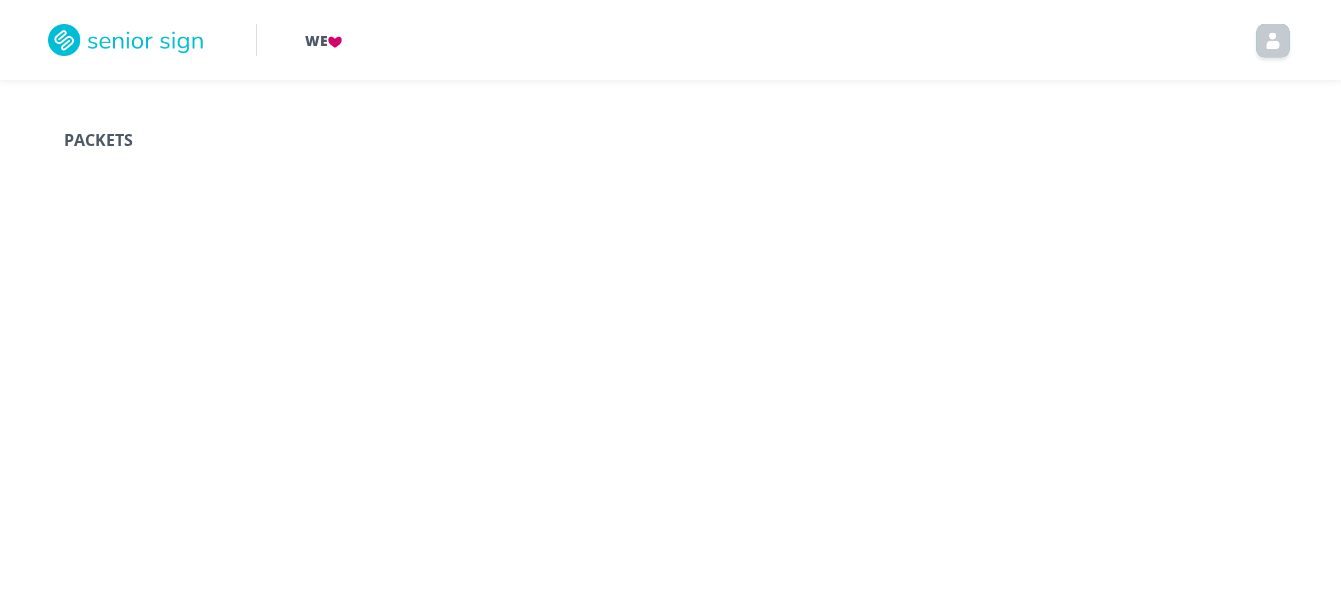 scroll, scrollTop: 0, scrollLeft: 0, axis: both 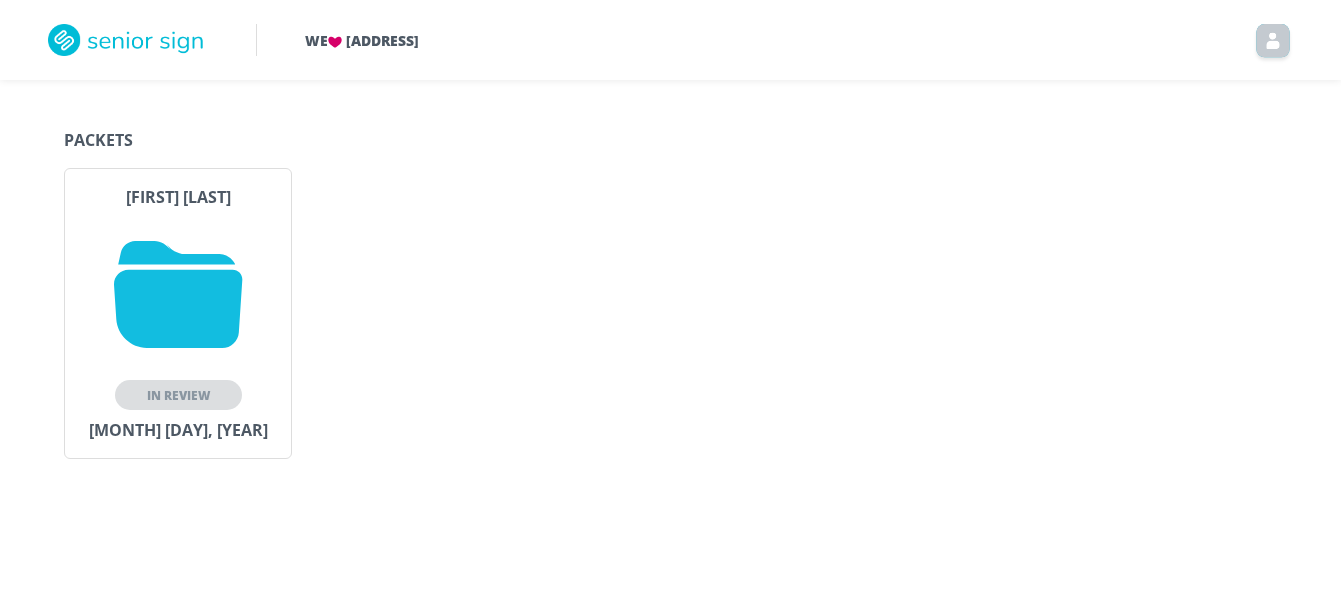click at bounding box center [178, 294] 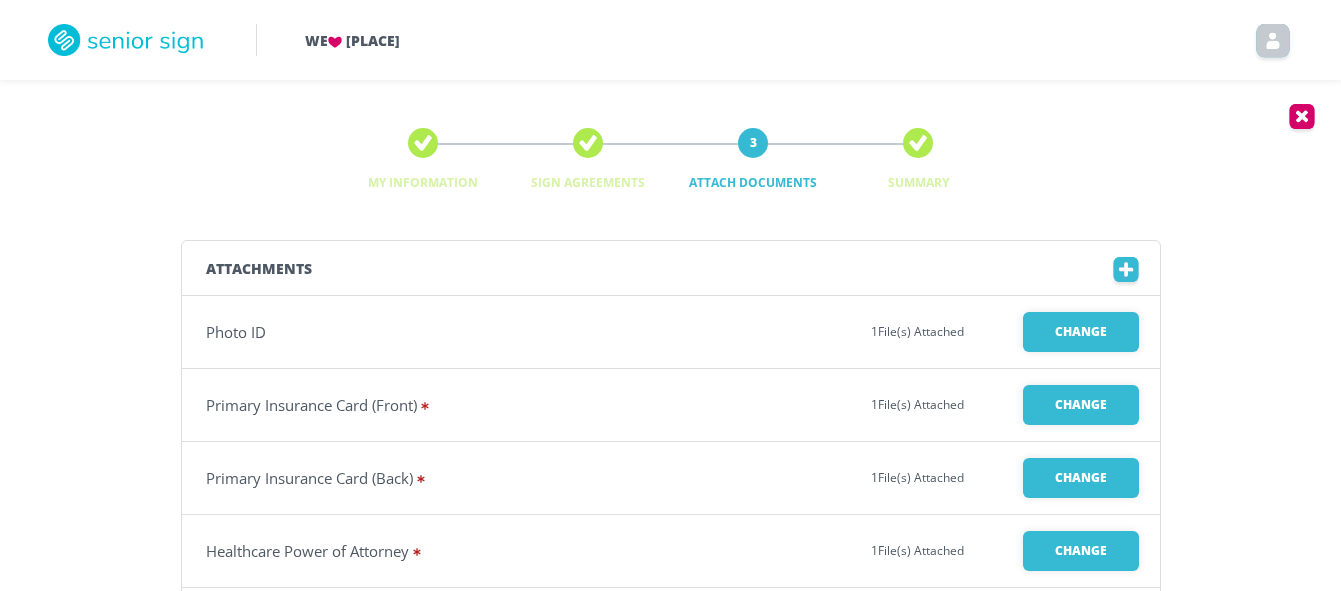 scroll, scrollTop: 0, scrollLeft: 0, axis: both 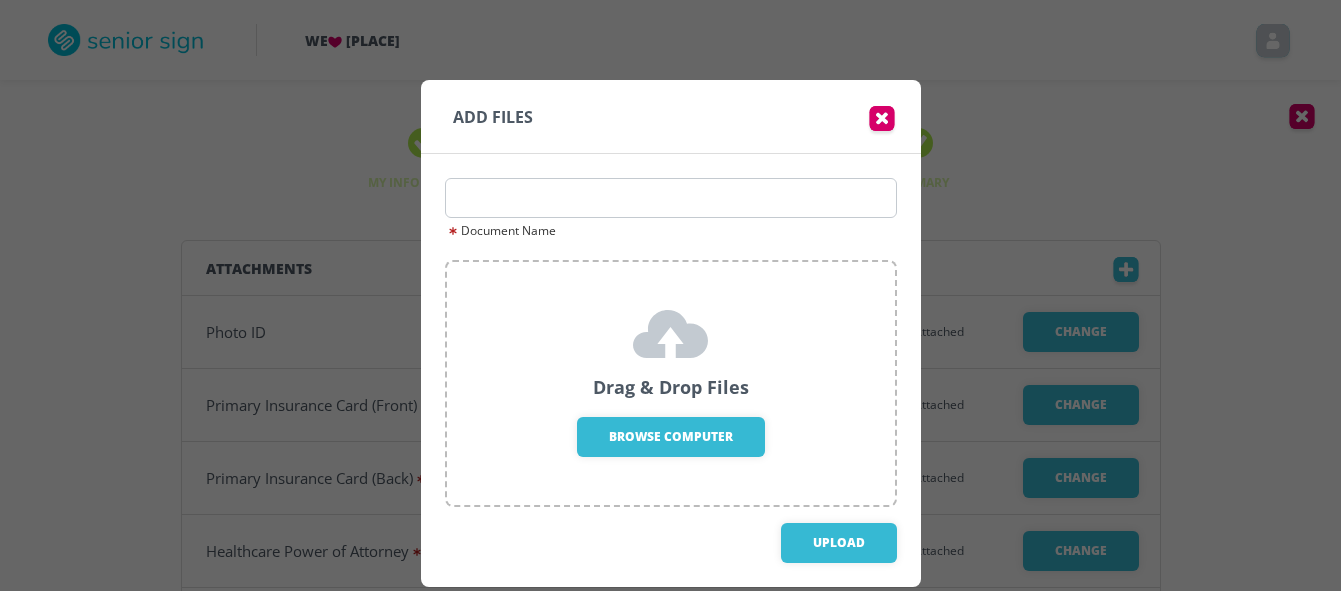 click at bounding box center [882, 121] 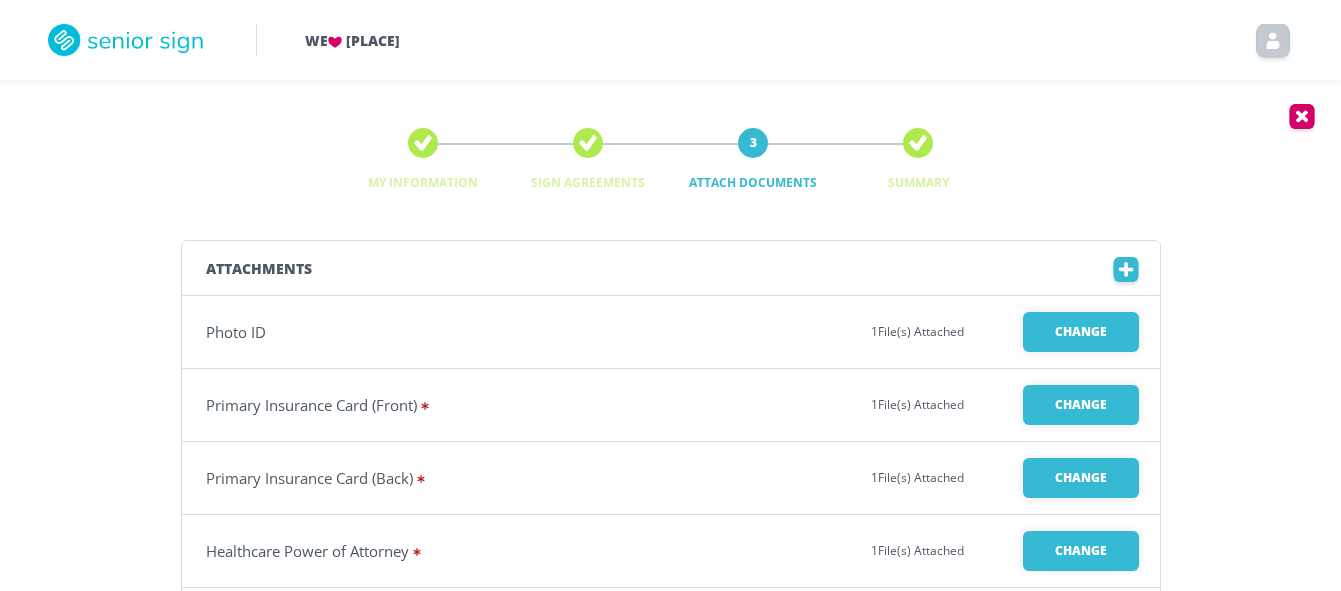 click on "My Information Sign Agreements 3 Attach Documents Summary" at bounding box center [670, 160] 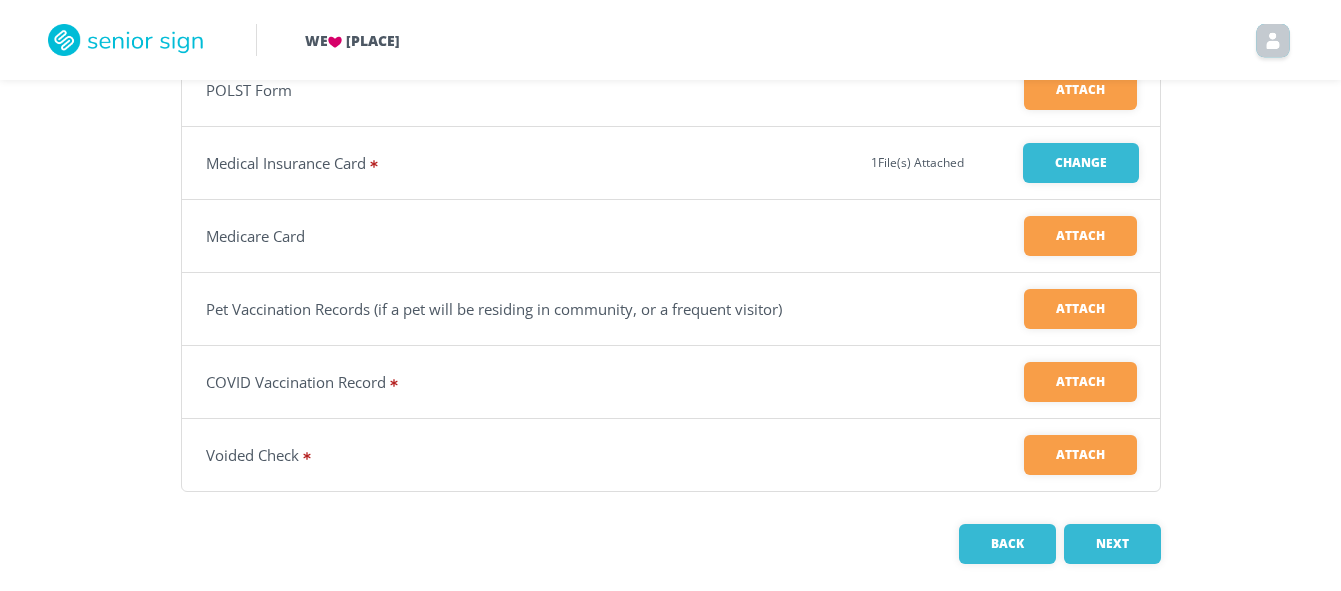 scroll, scrollTop: 701, scrollLeft: 0, axis: vertical 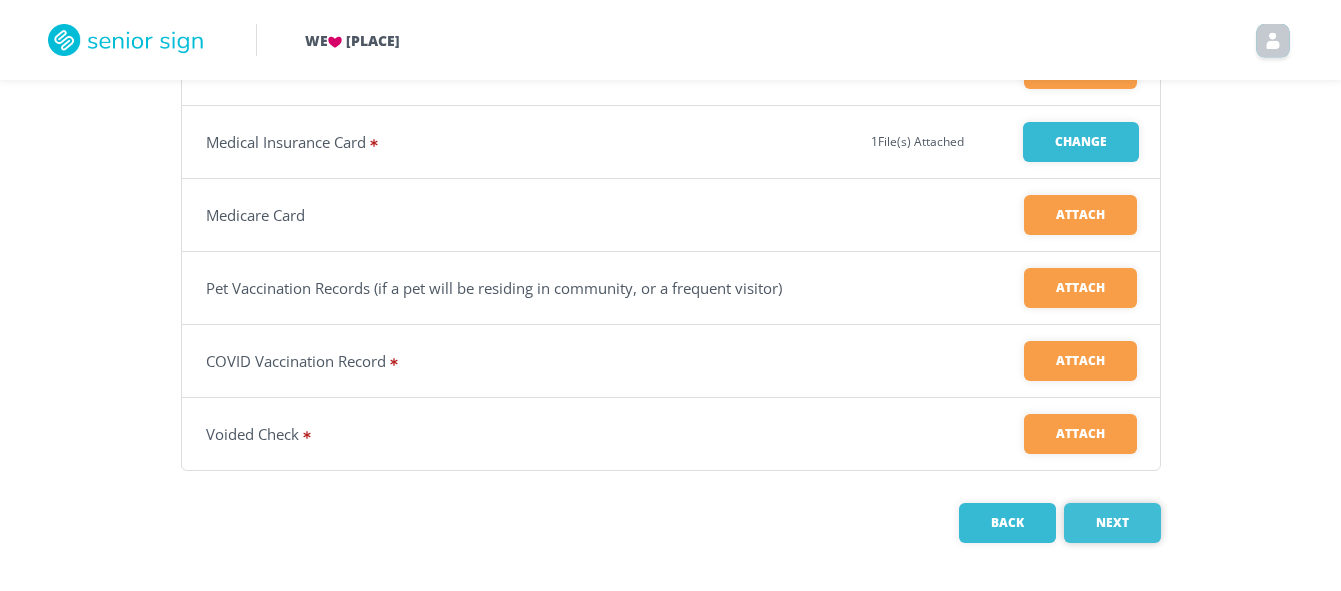 click on "Next" at bounding box center [1112, 523] 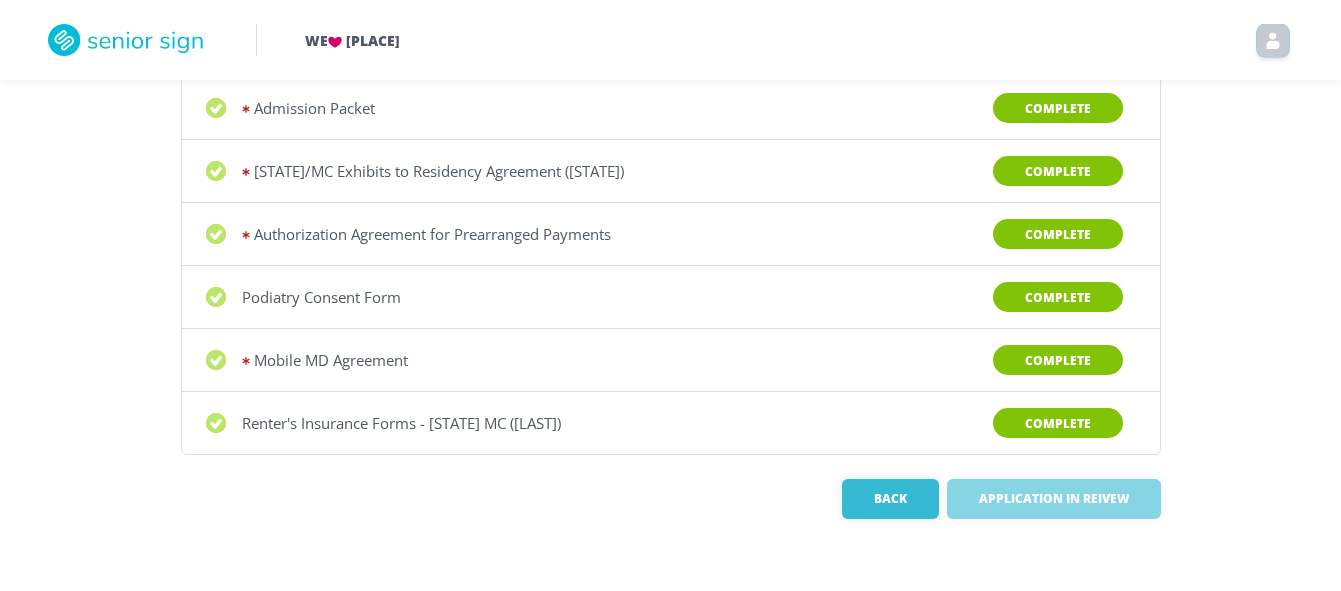 scroll, scrollTop: 0, scrollLeft: 0, axis: both 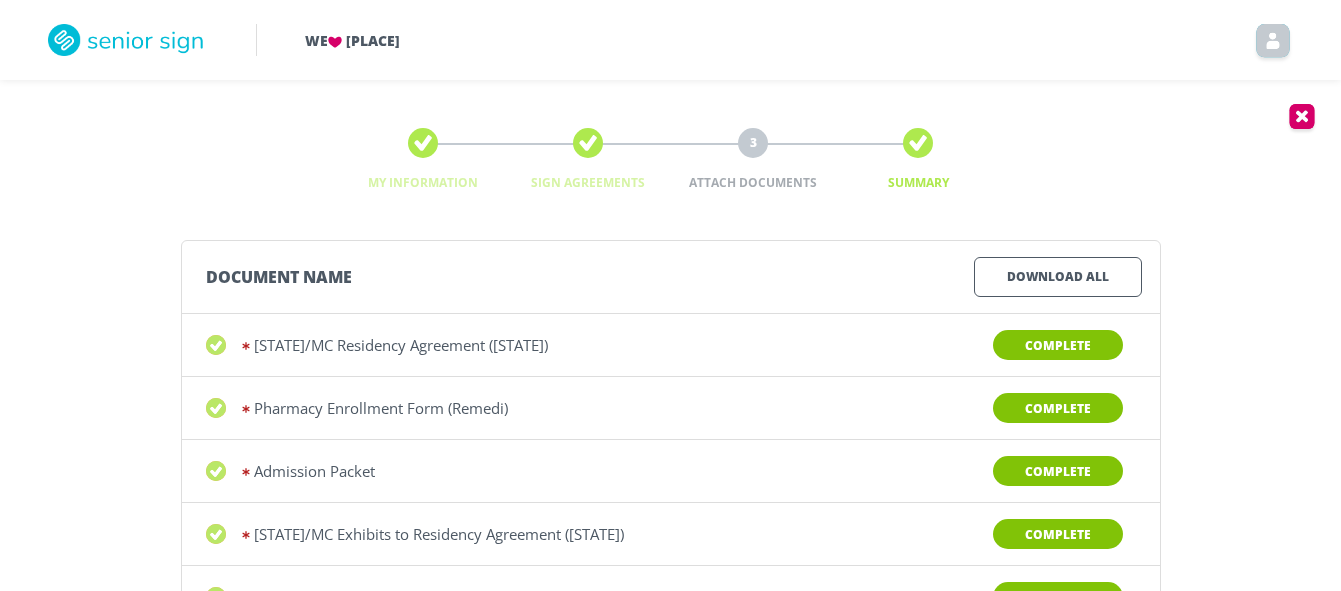 click on "Document Name Download All [STATE]/MC Residency Agreement ([STATE]) Complete Pharmacy Enrollment Form (Remedi) Complete Admission Packet Complete [STATE]/MC Exhibits to Residency Agreement ([STATE]) Complete Authorization Agreement for Prearranged Payments Complete Podiatry Consent Form Complete Mobile MD Agreement Complete Renter's Insurance Forms - [STATE] MC ([LAST]) Complete Back    Application in Reivew" at bounding box center (670, 573) 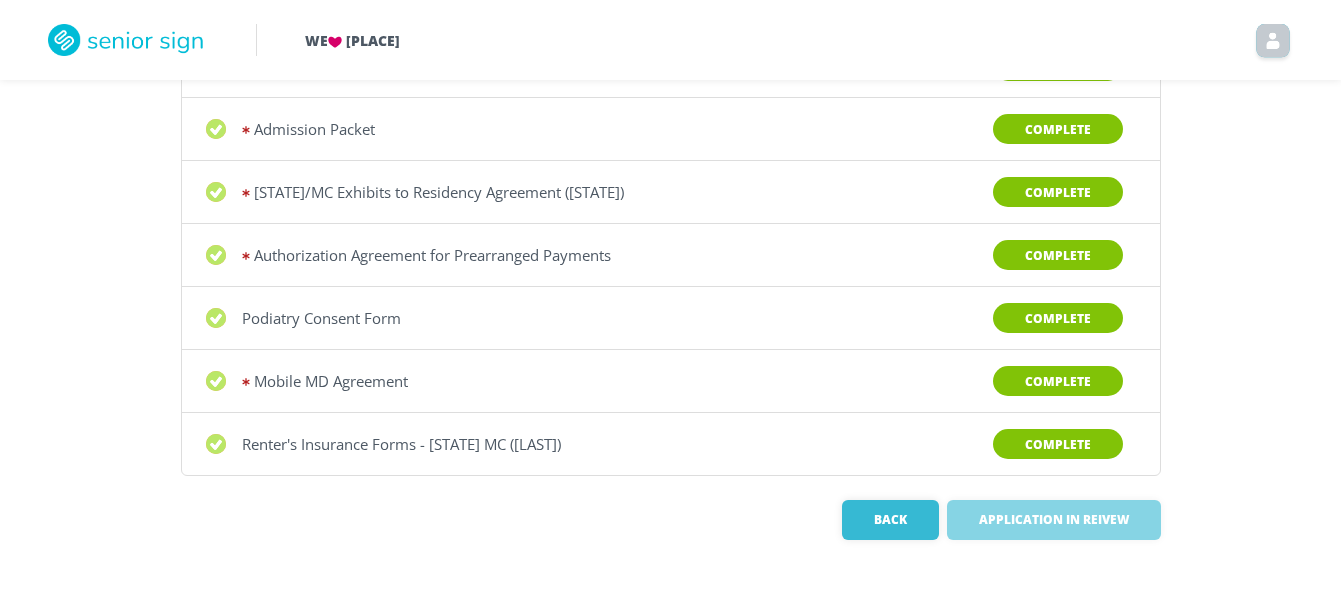 scroll, scrollTop: 363, scrollLeft: 0, axis: vertical 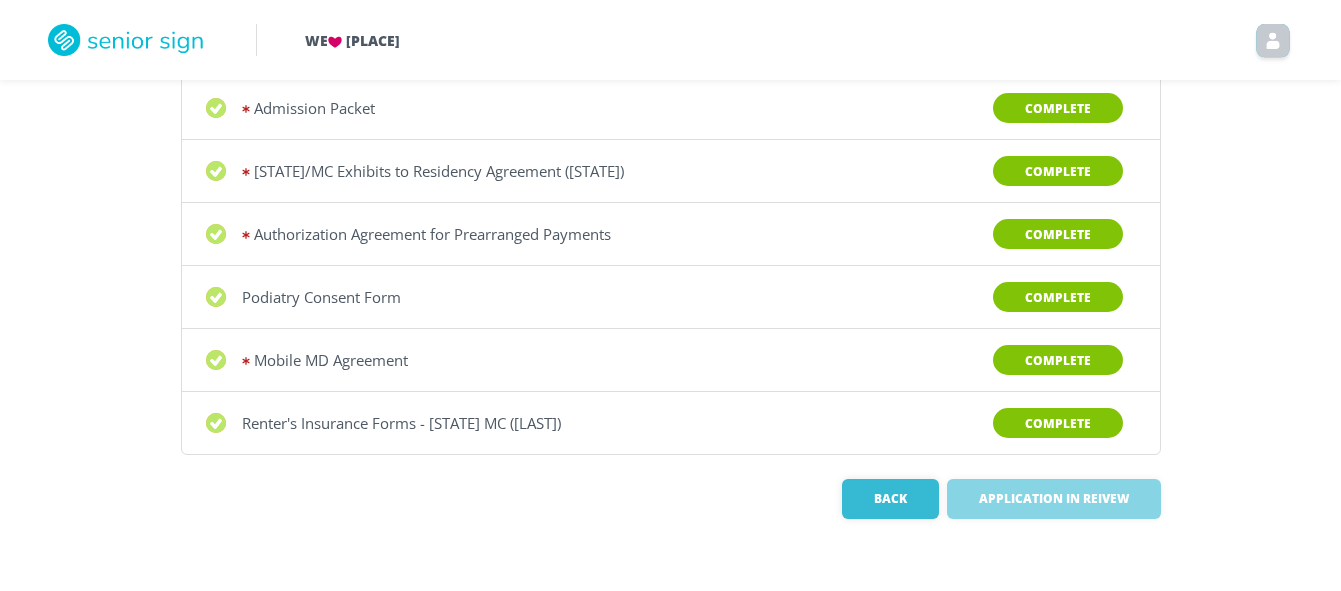 click at bounding box center [1273, 44] 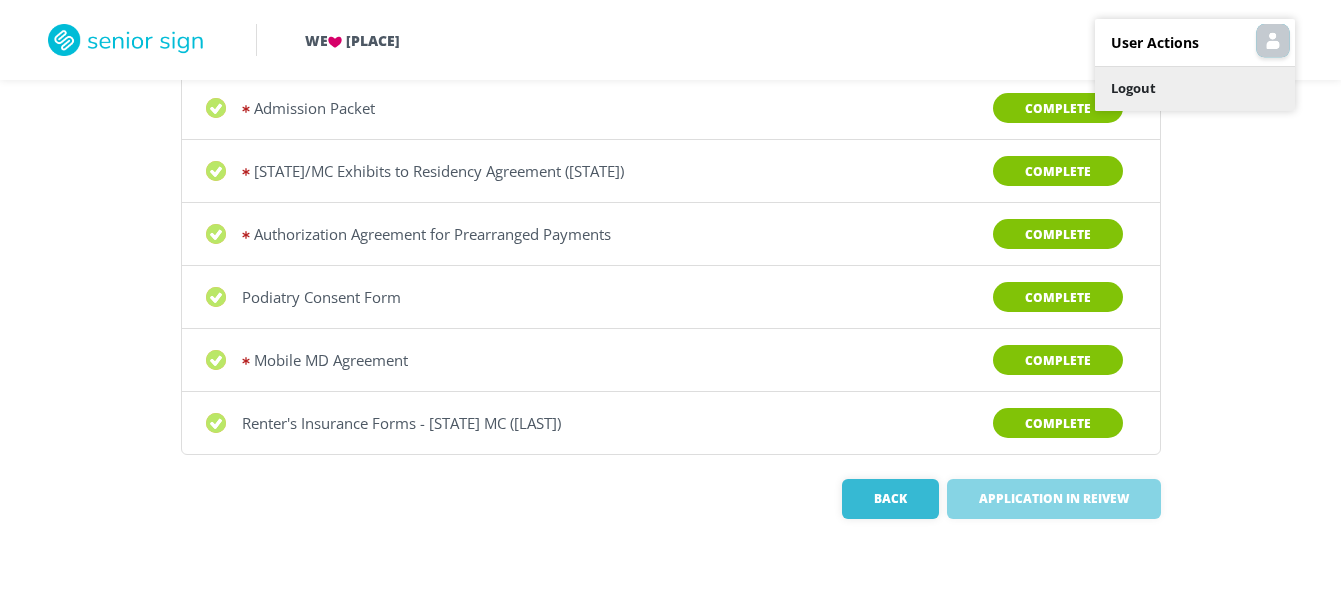 click on "Logout" at bounding box center (1195, 89) 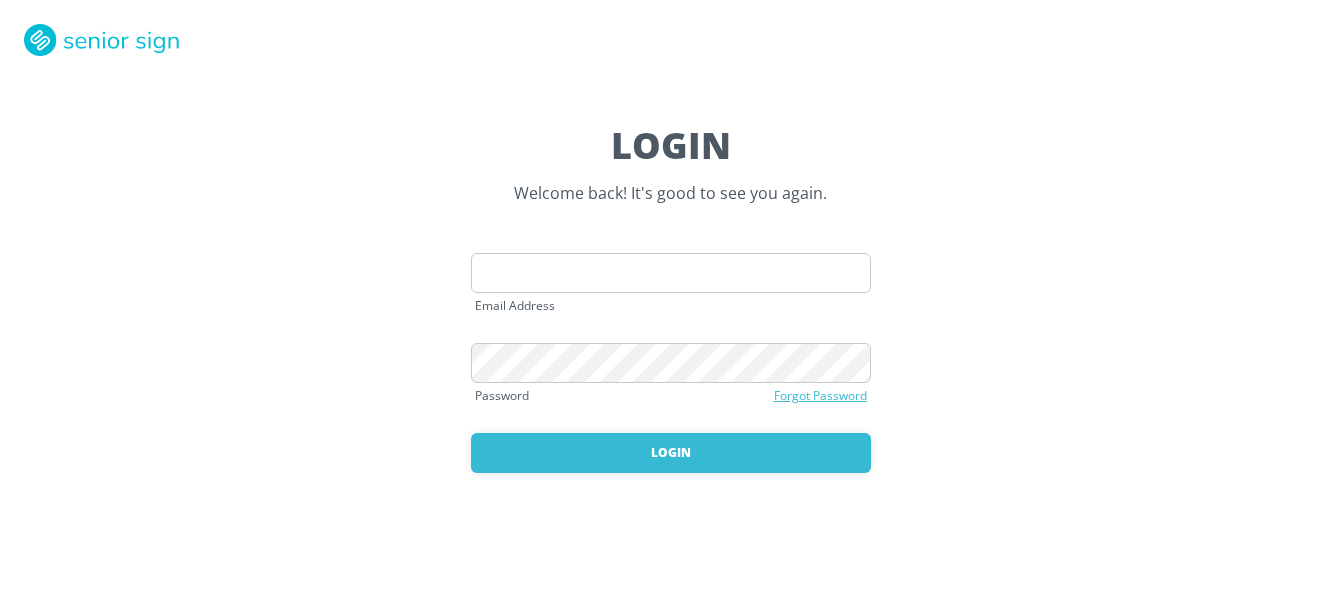 scroll, scrollTop: 0, scrollLeft: 0, axis: both 